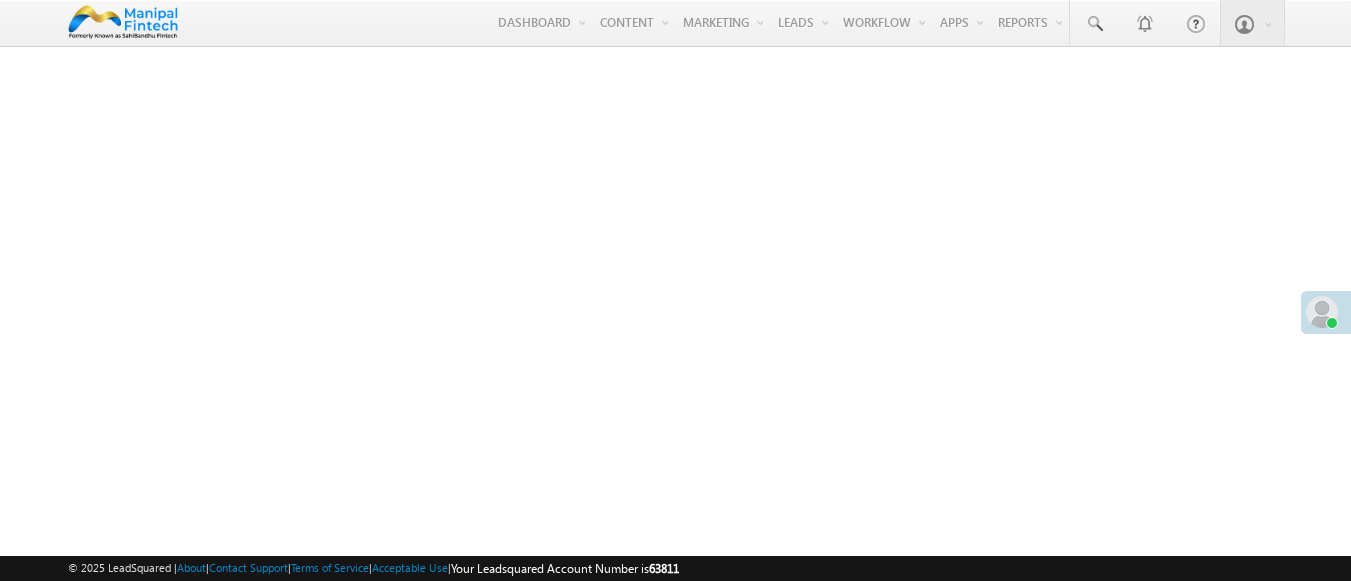 scroll, scrollTop: 0, scrollLeft: 0, axis: both 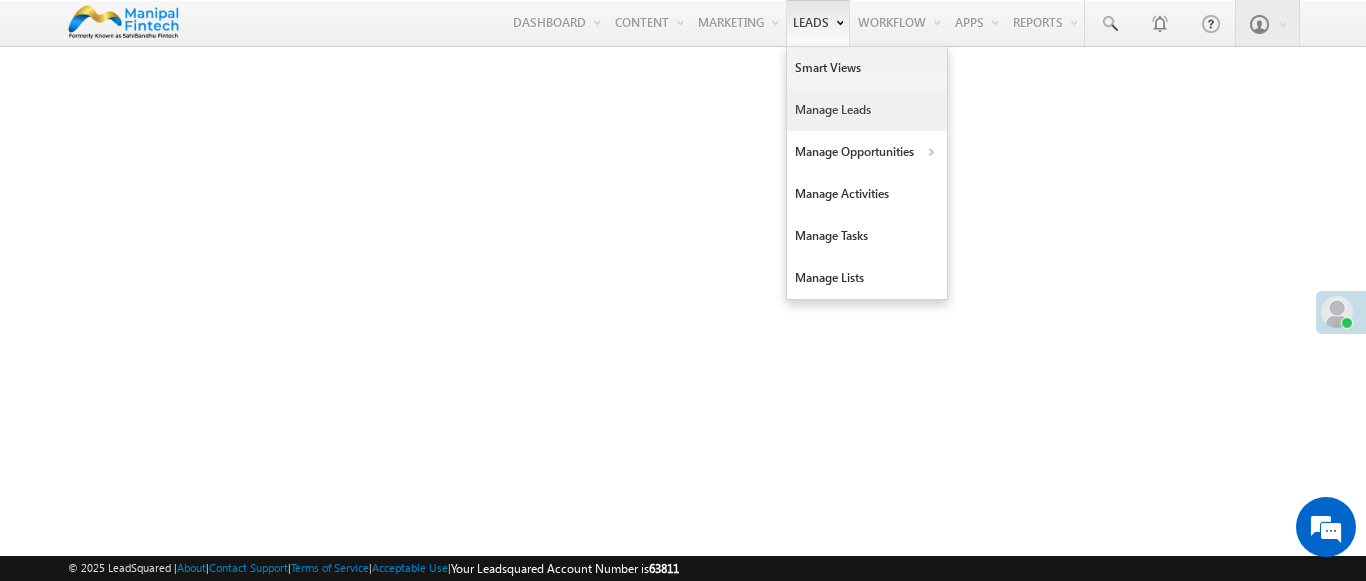 click on "Manage Leads" at bounding box center (867, 110) 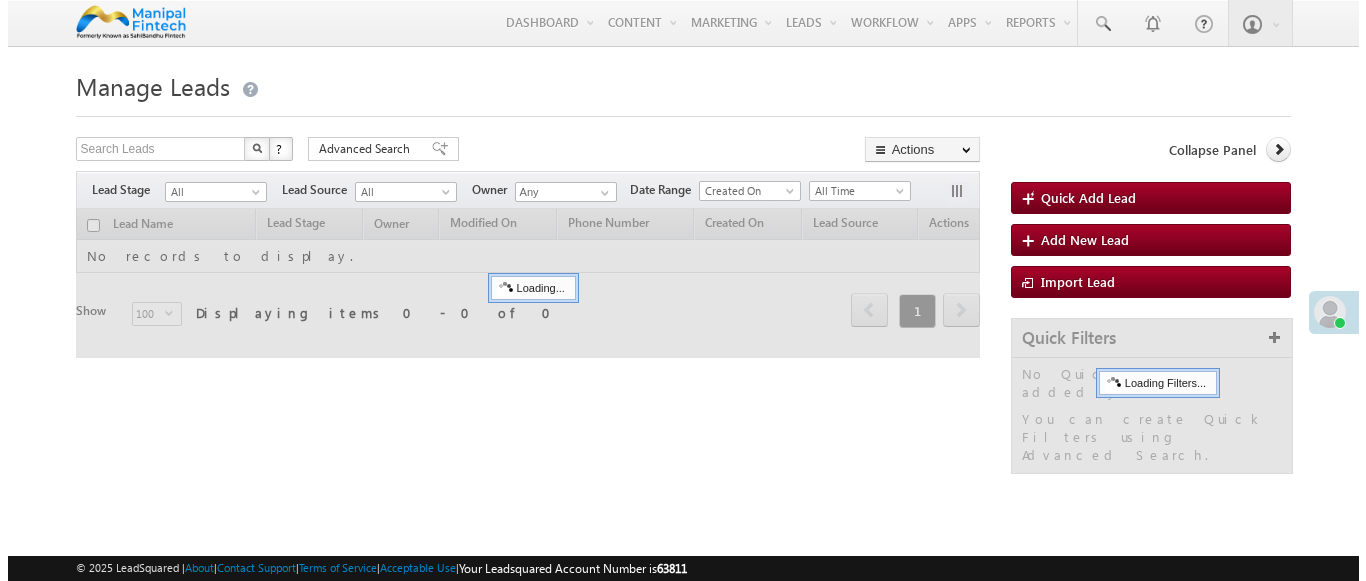 scroll, scrollTop: 0, scrollLeft: 0, axis: both 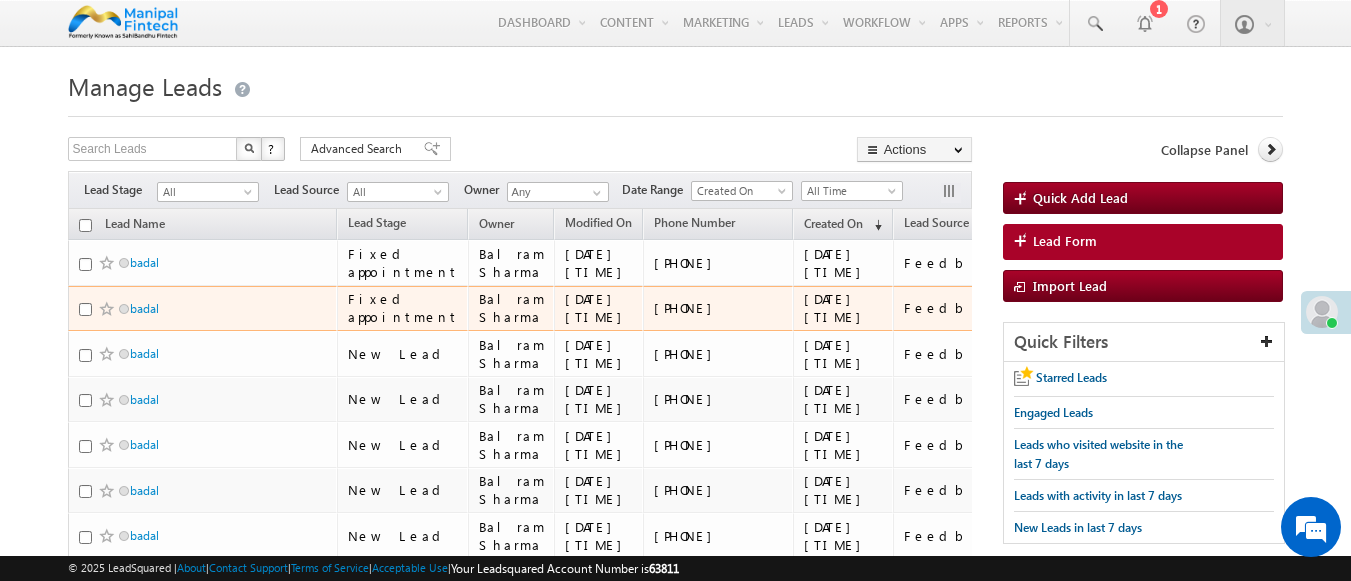 click on "Lead Form" at bounding box center (1143, 242) 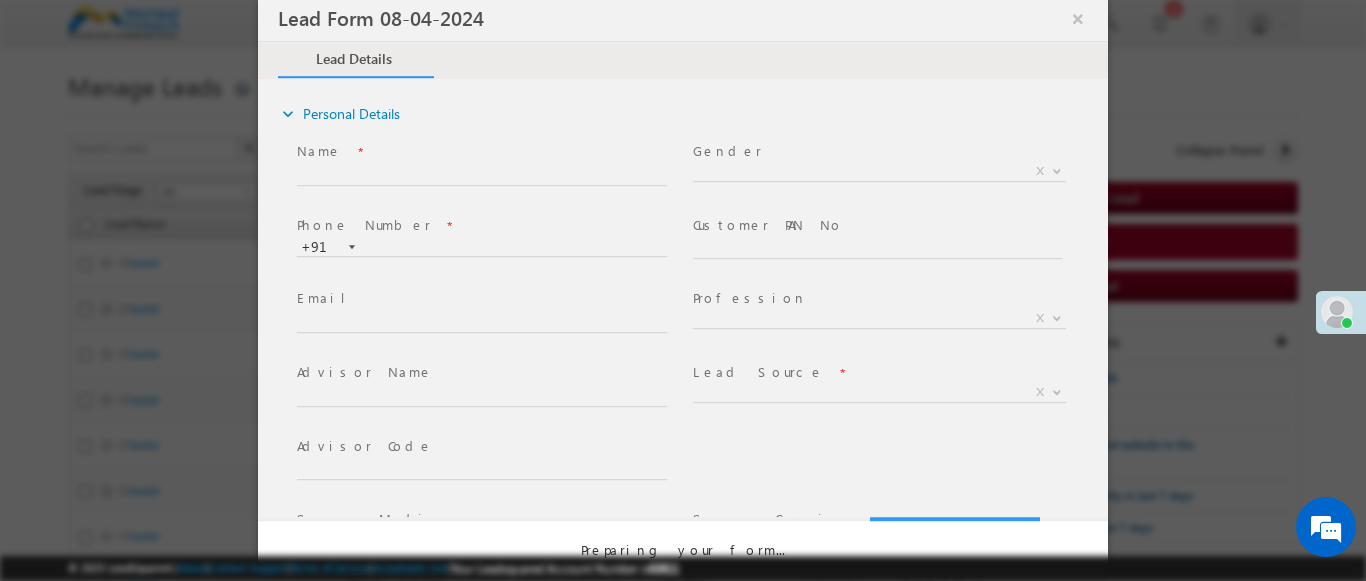 select on "Open" 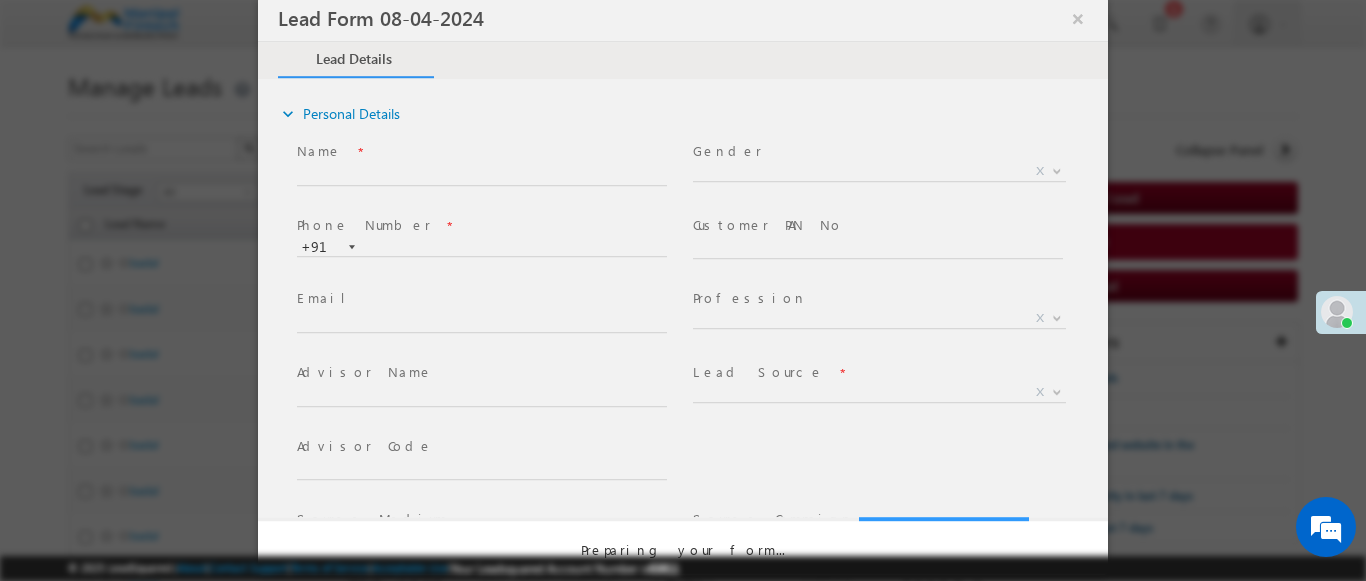 scroll, scrollTop: 0, scrollLeft: 0, axis: both 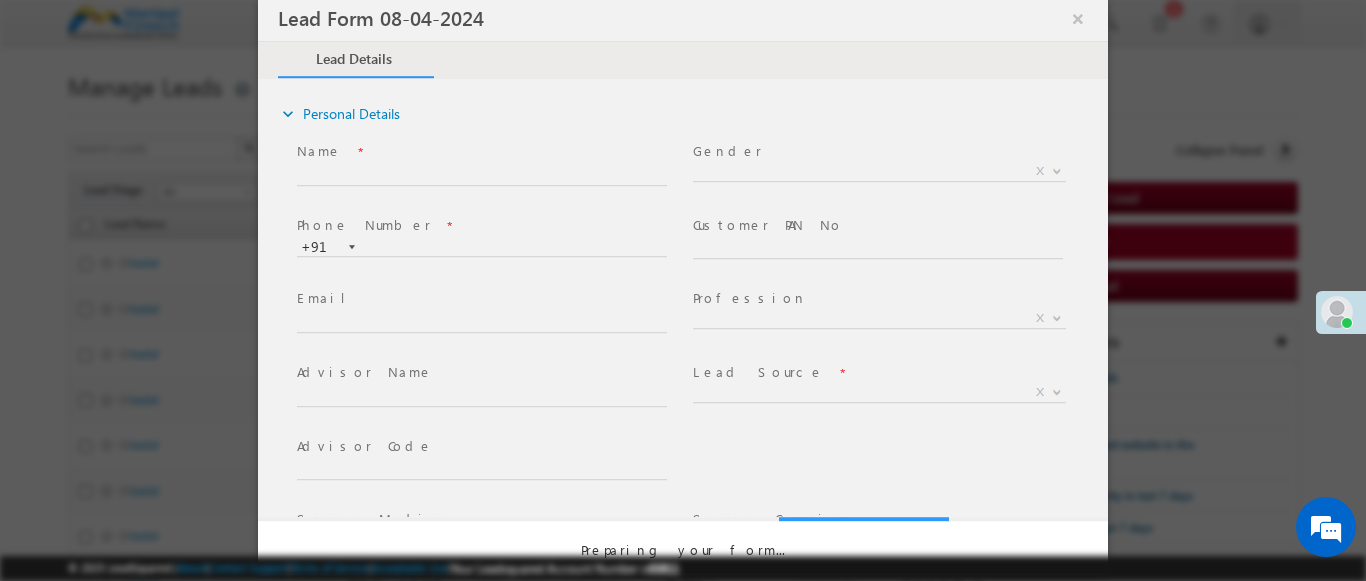 select on "Prospecting" 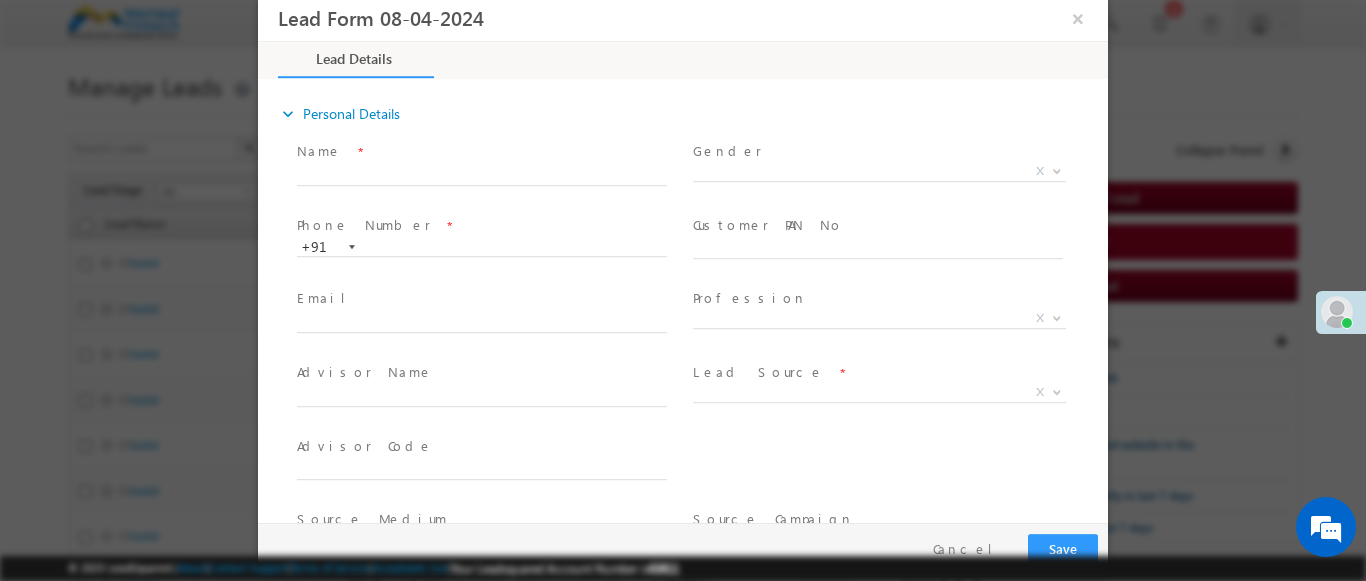 type on "07/10/25 11:30 AM" 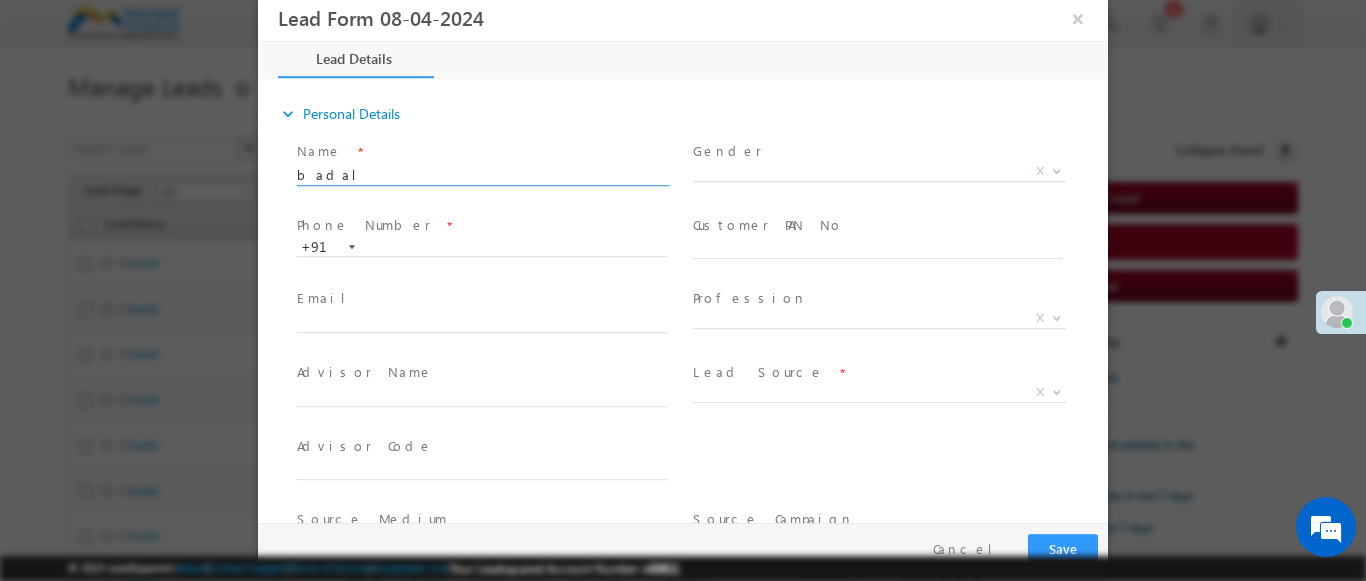 type on "badal" 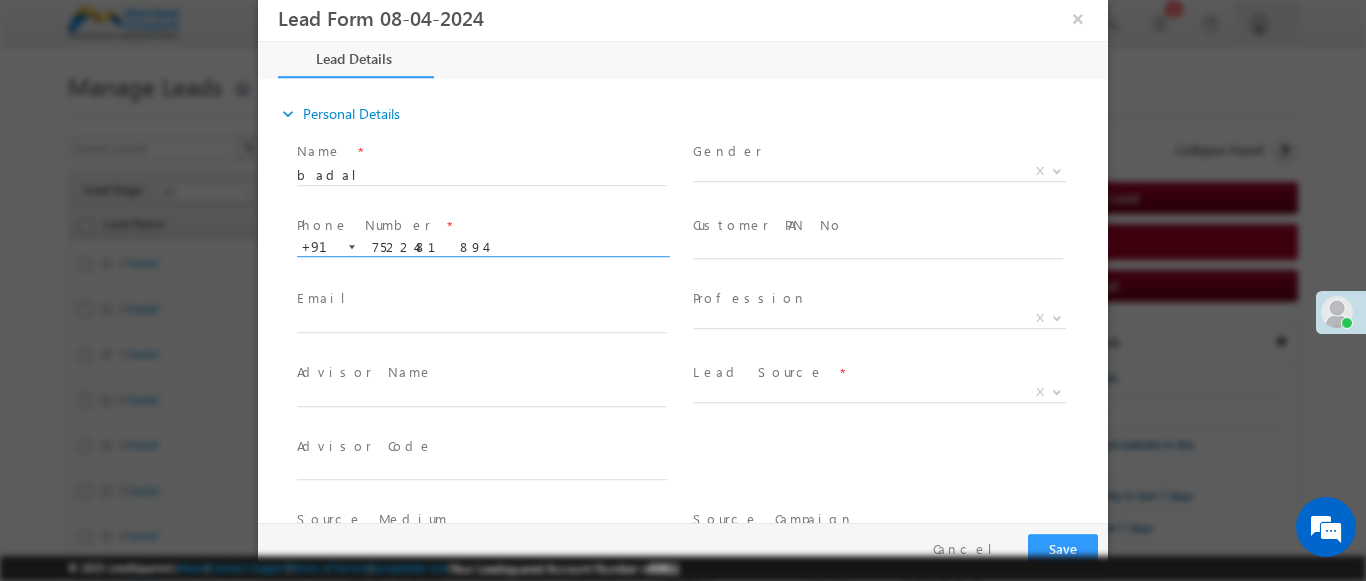 scroll, scrollTop: 0, scrollLeft: 0, axis: both 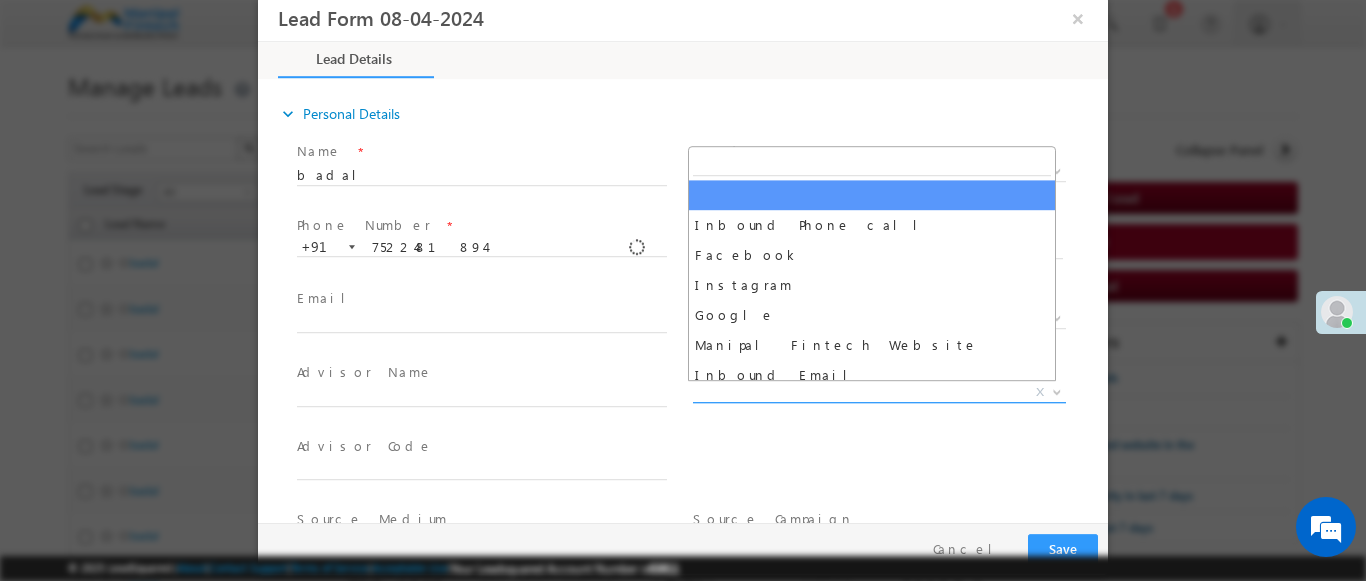 select on "Feedback" 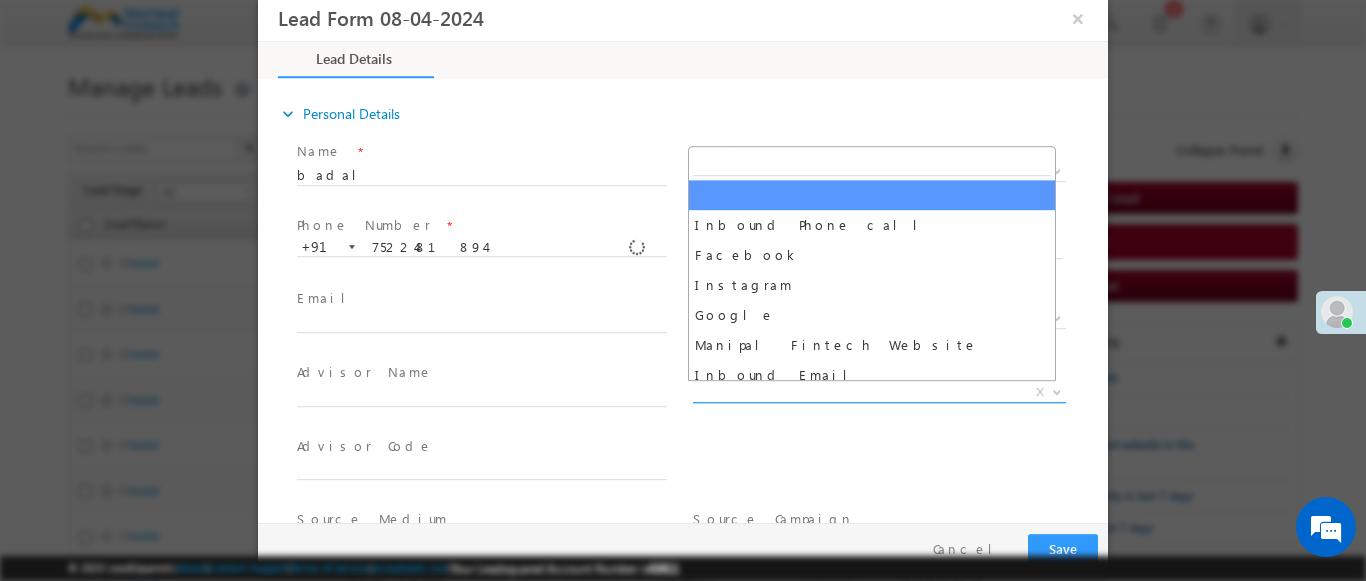 type on "badal- Feedback" 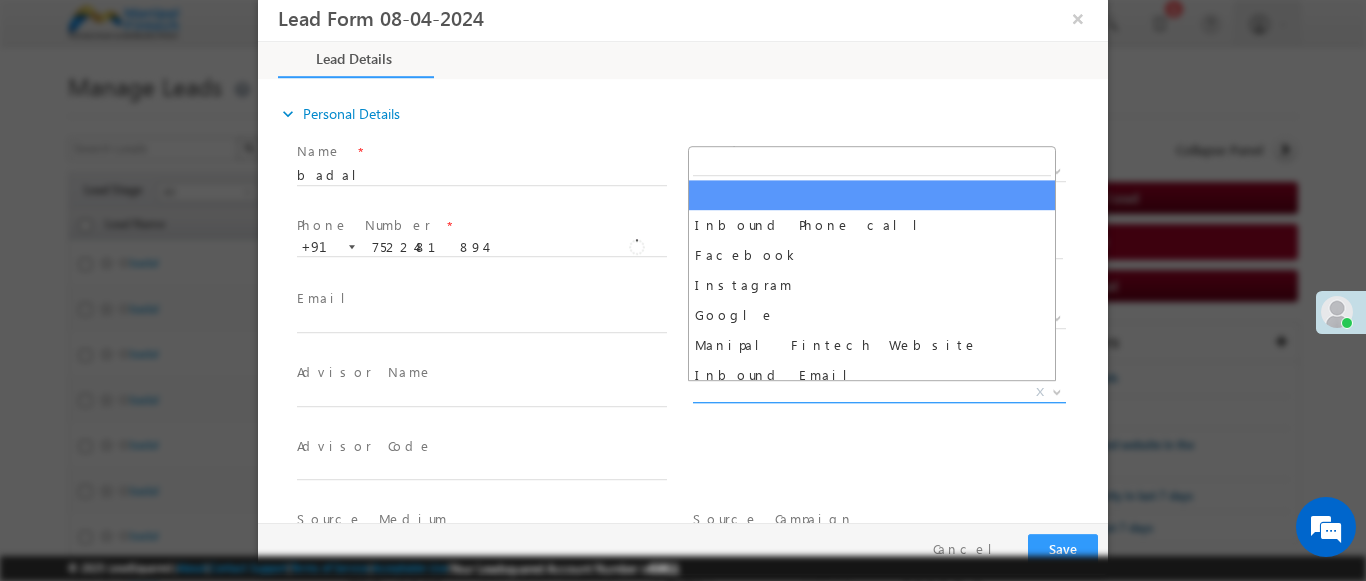 scroll, scrollTop: 0, scrollLeft: 0, axis: both 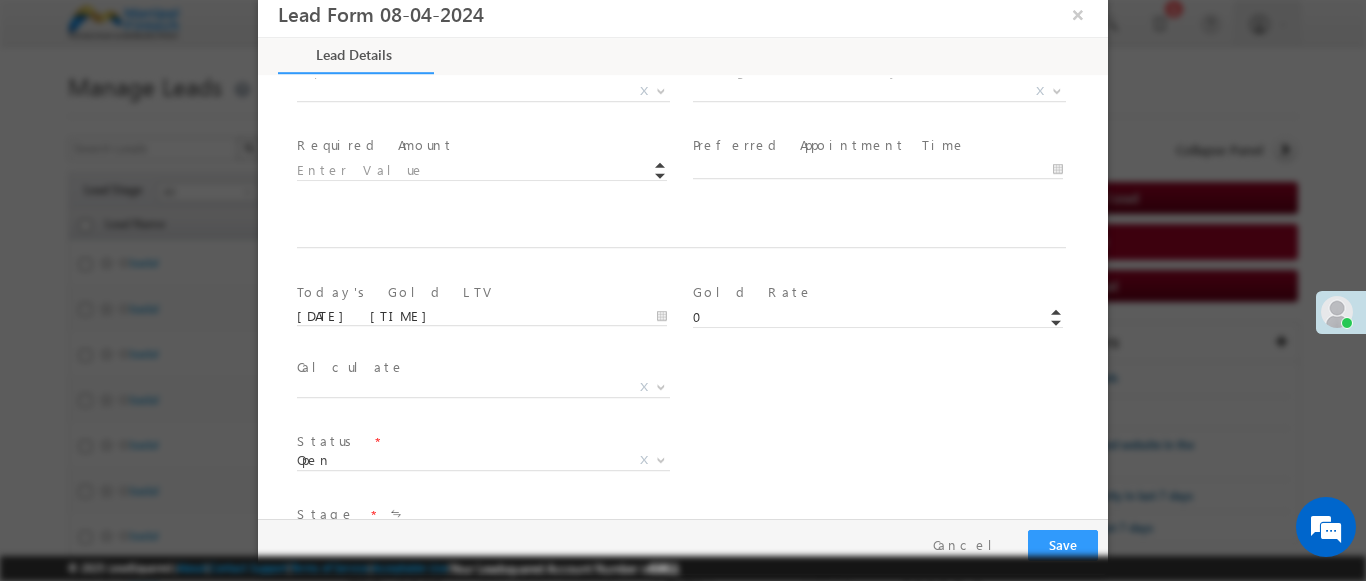 type on "600008" 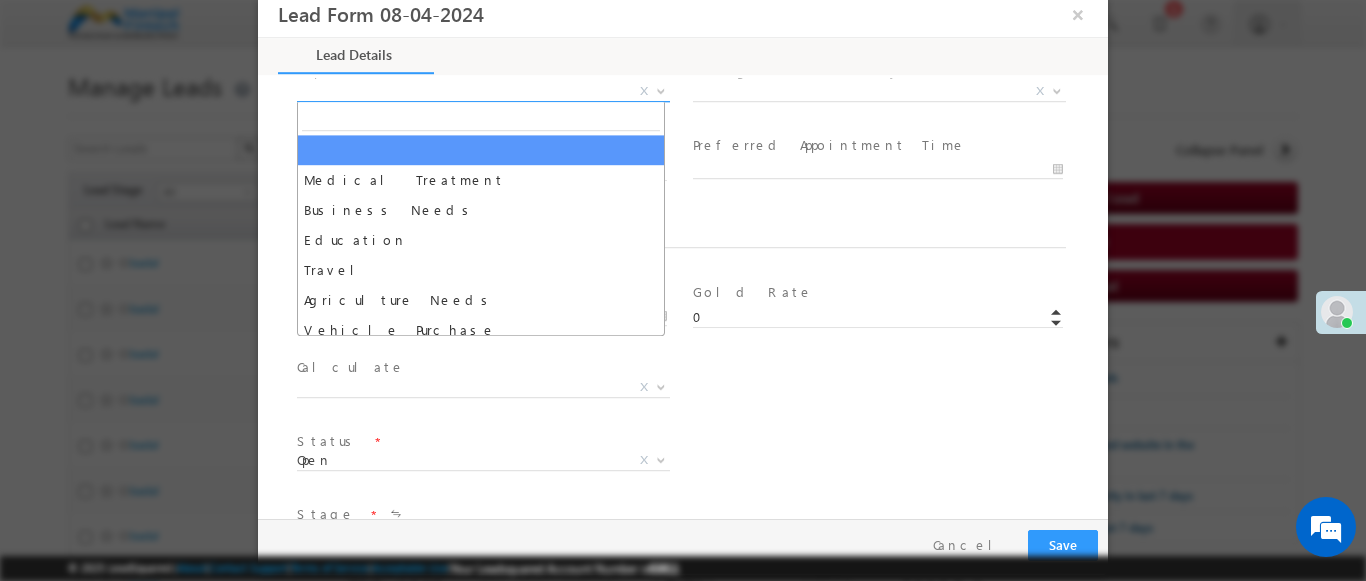 select on "Medical Treatment" 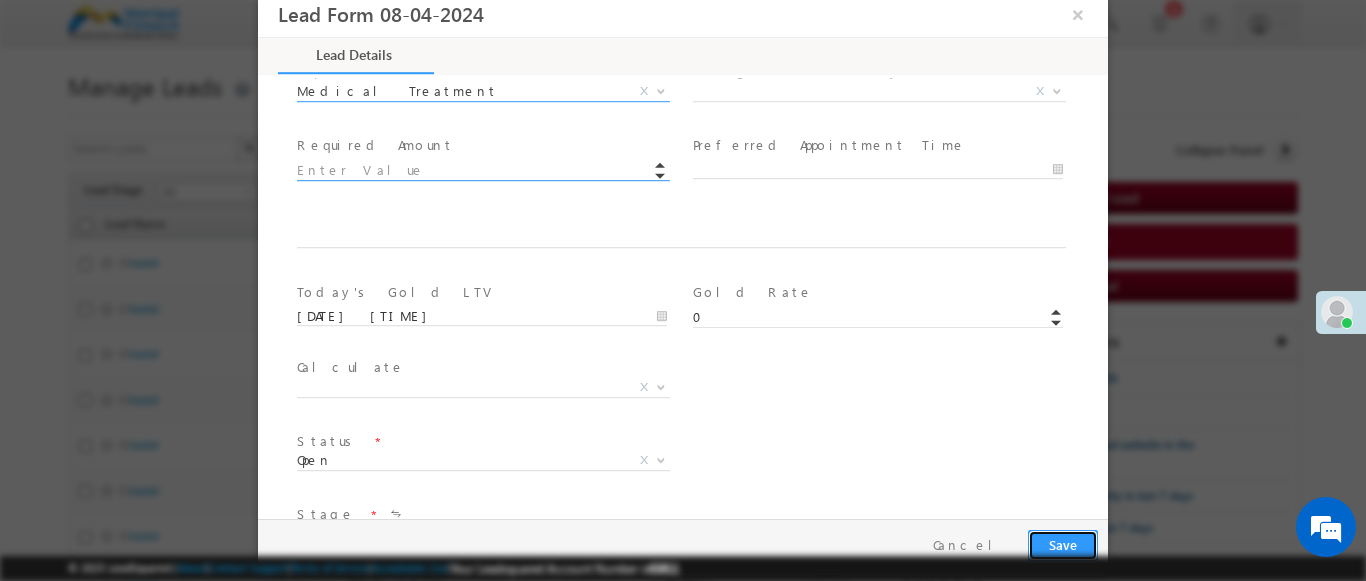 click on "Save" at bounding box center (1063, 545) 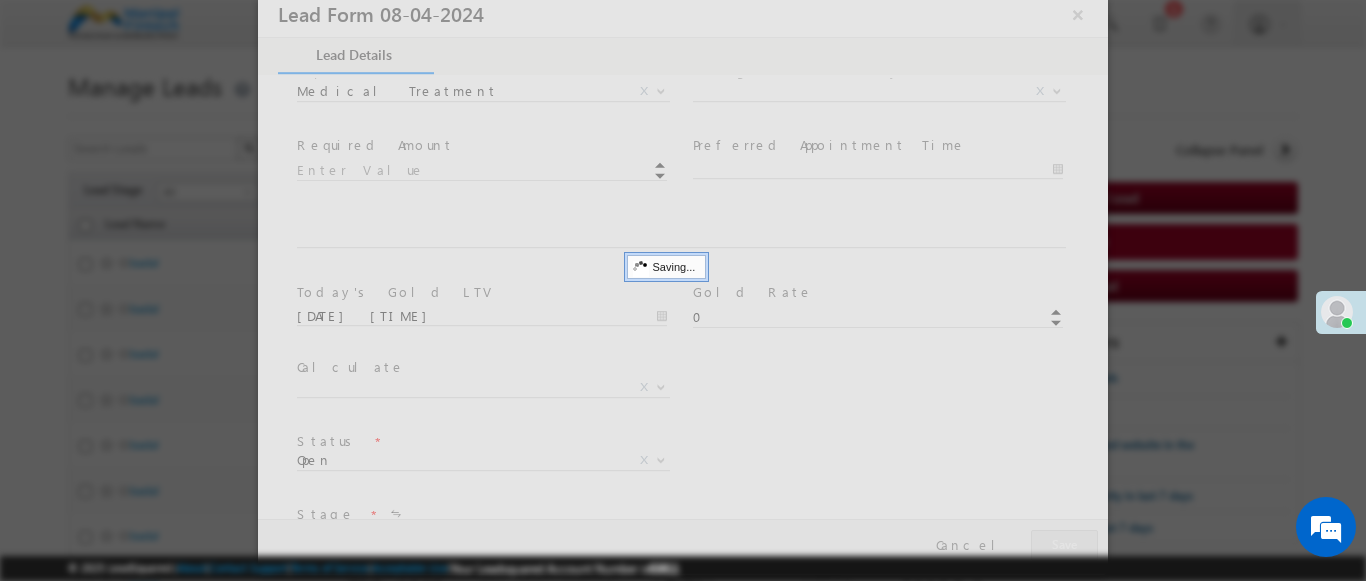 type on "Tamil Nadu" 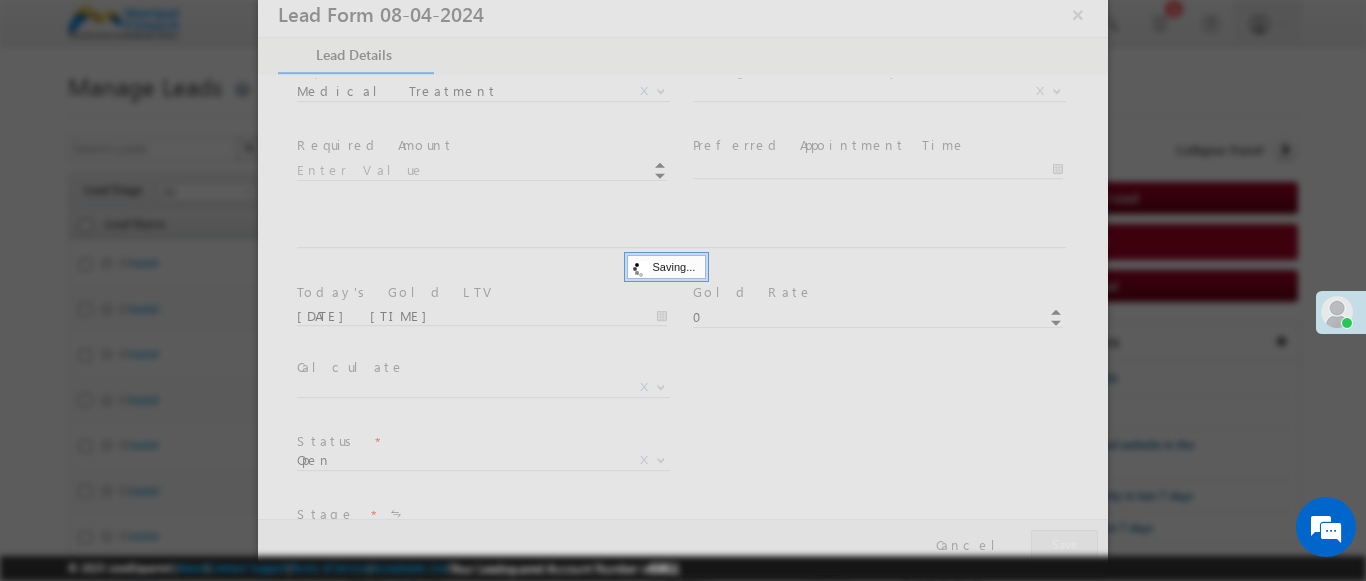 type on "Chennai" 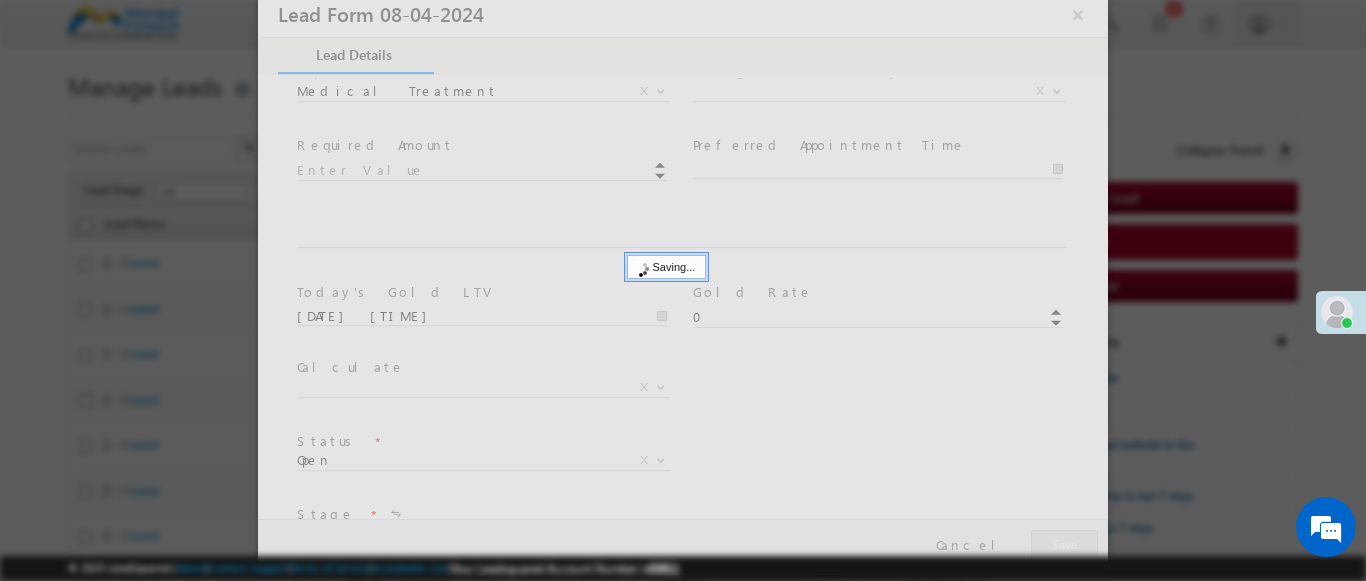 select on "EGMORE MDO" 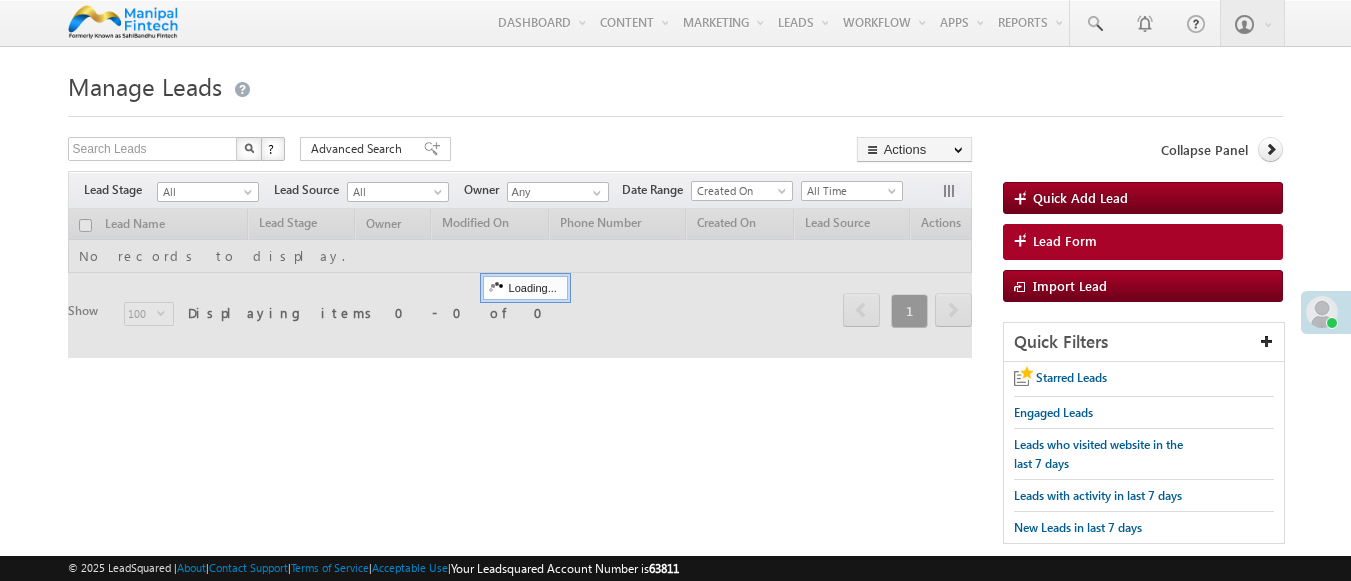 scroll, scrollTop: 0, scrollLeft: 0, axis: both 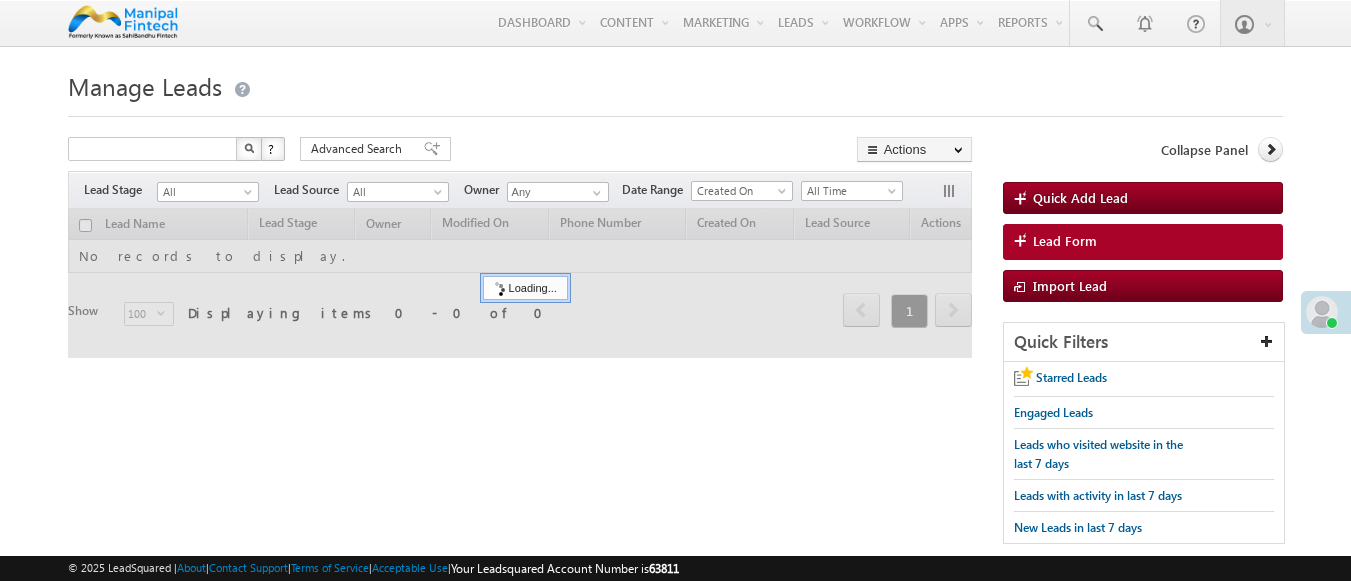 type on "Search Leads" 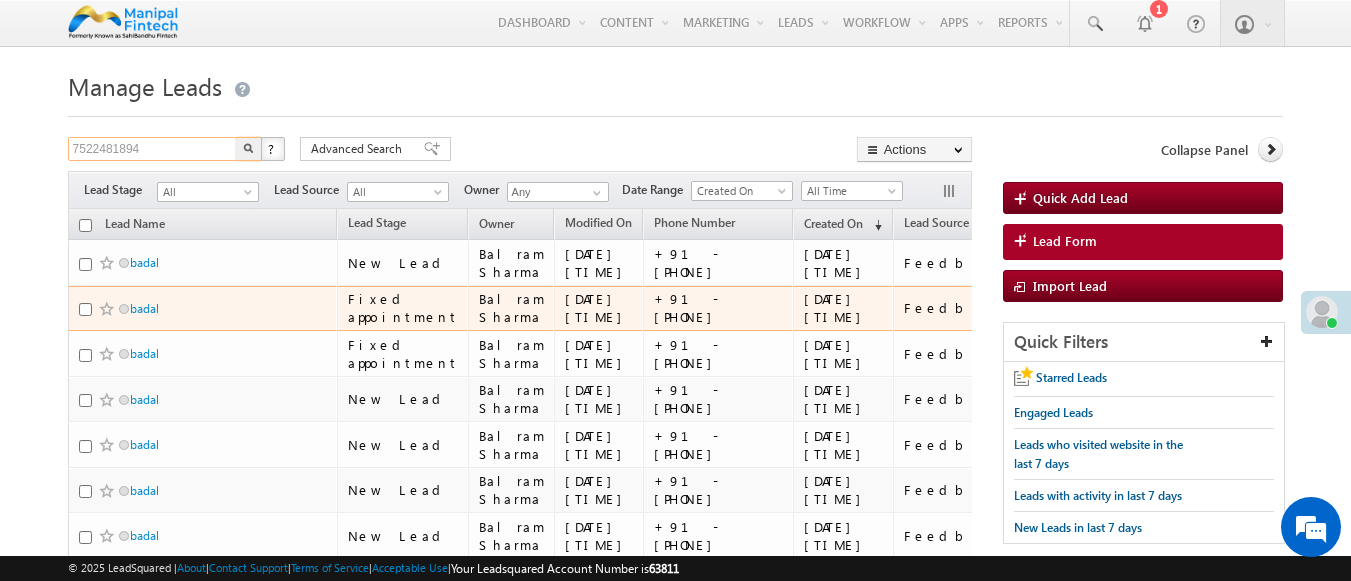 type on "7522481894" 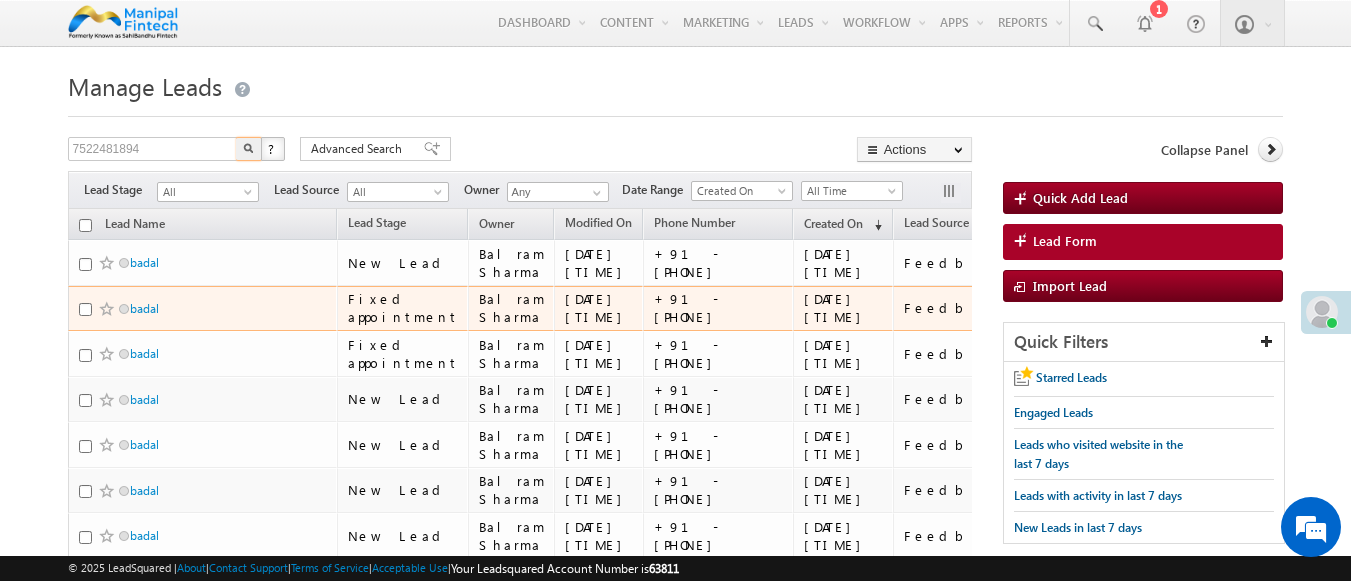 click at bounding box center [248, 148] 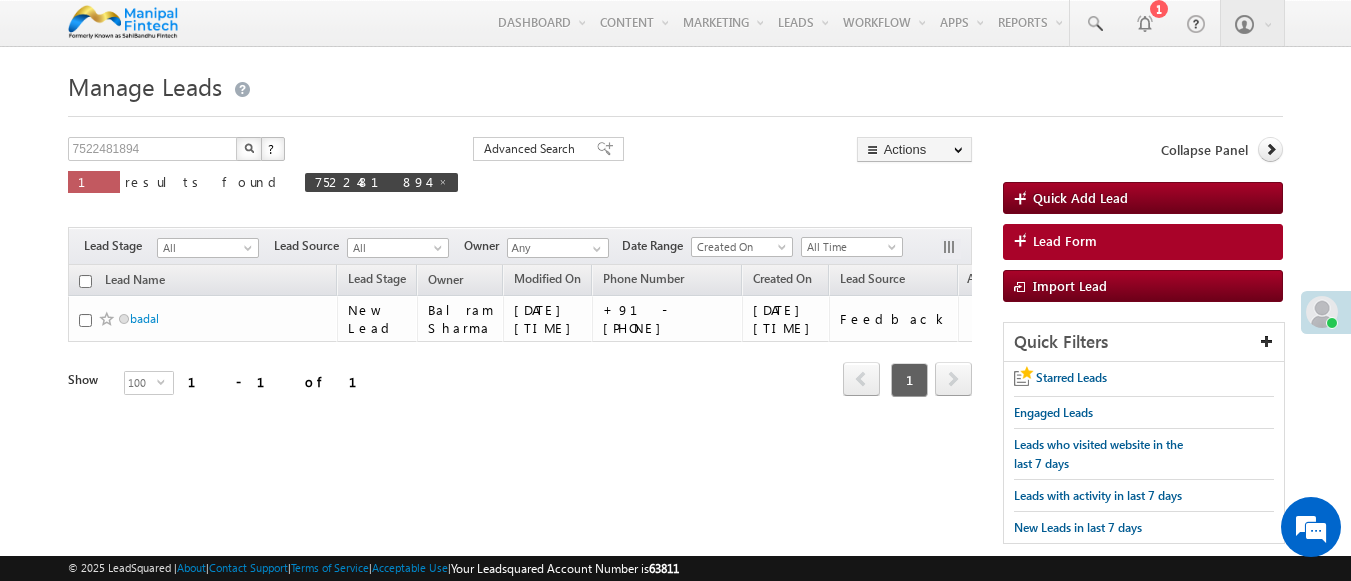 scroll, scrollTop: 0, scrollLeft: 0, axis: both 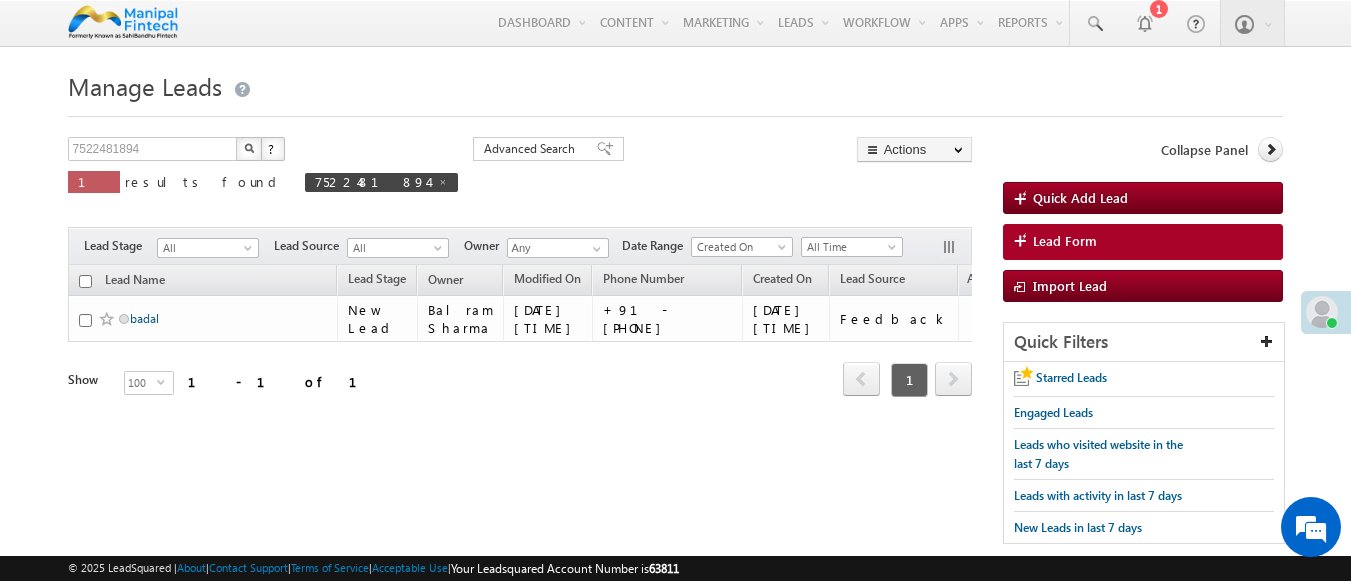 click on "badal" at bounding box center (144, 318) 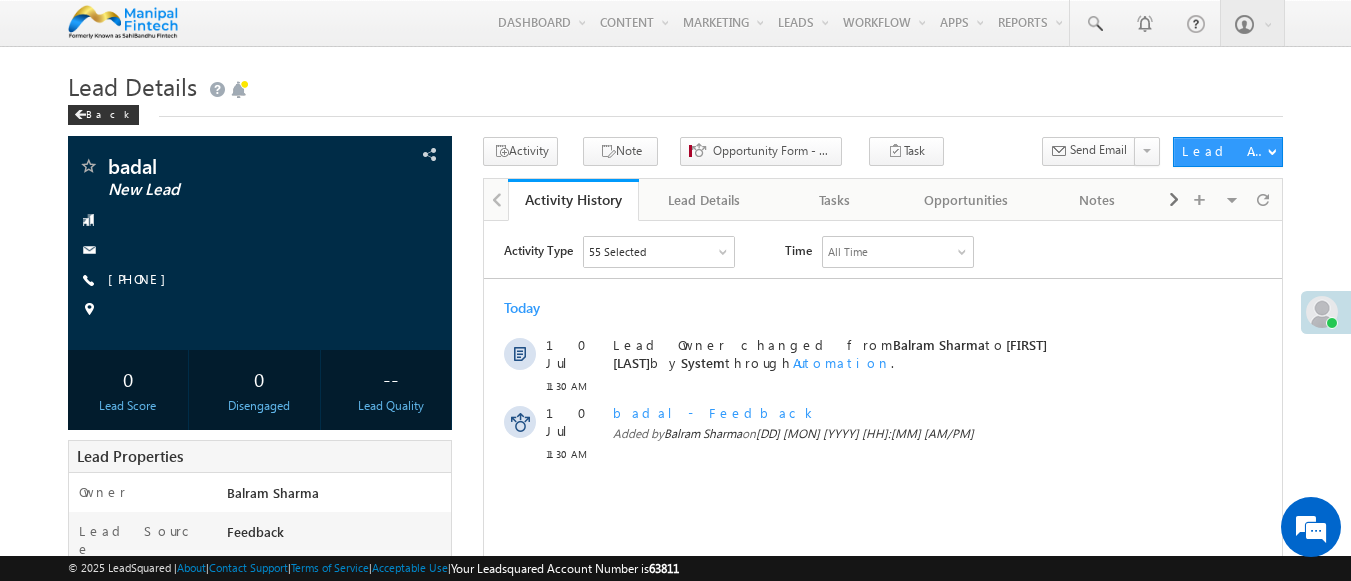 scroll, scrollTop: 0, scrollLeft: 0, axis: both 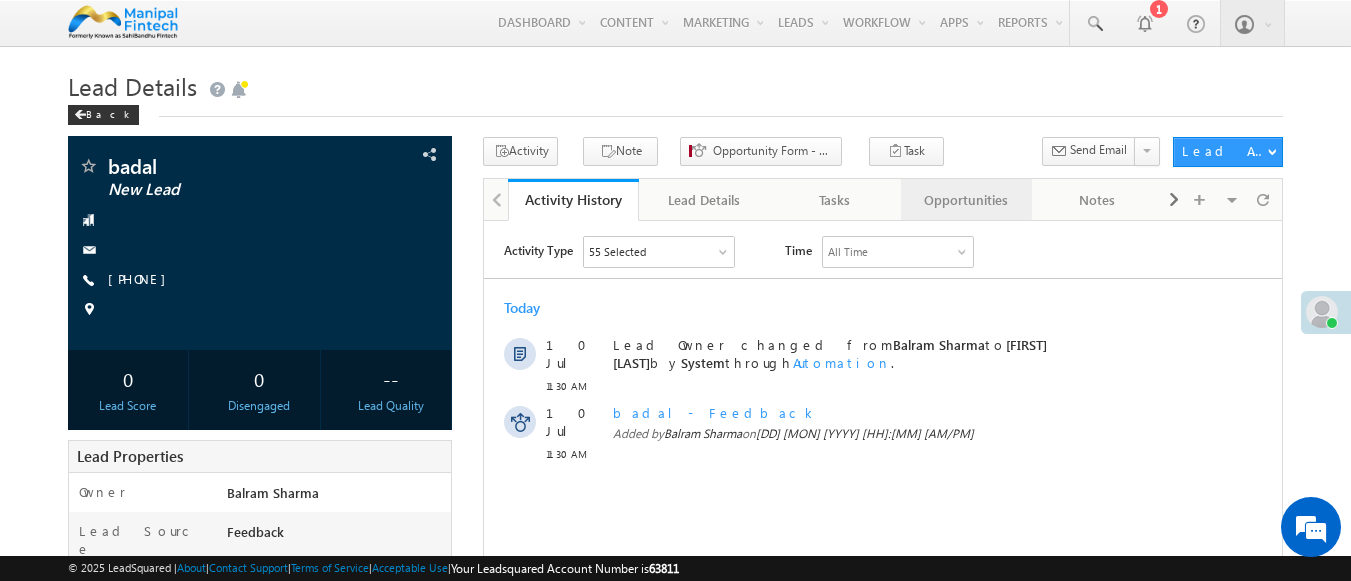 click on "Opportunities" at bounding box center [965, 200] 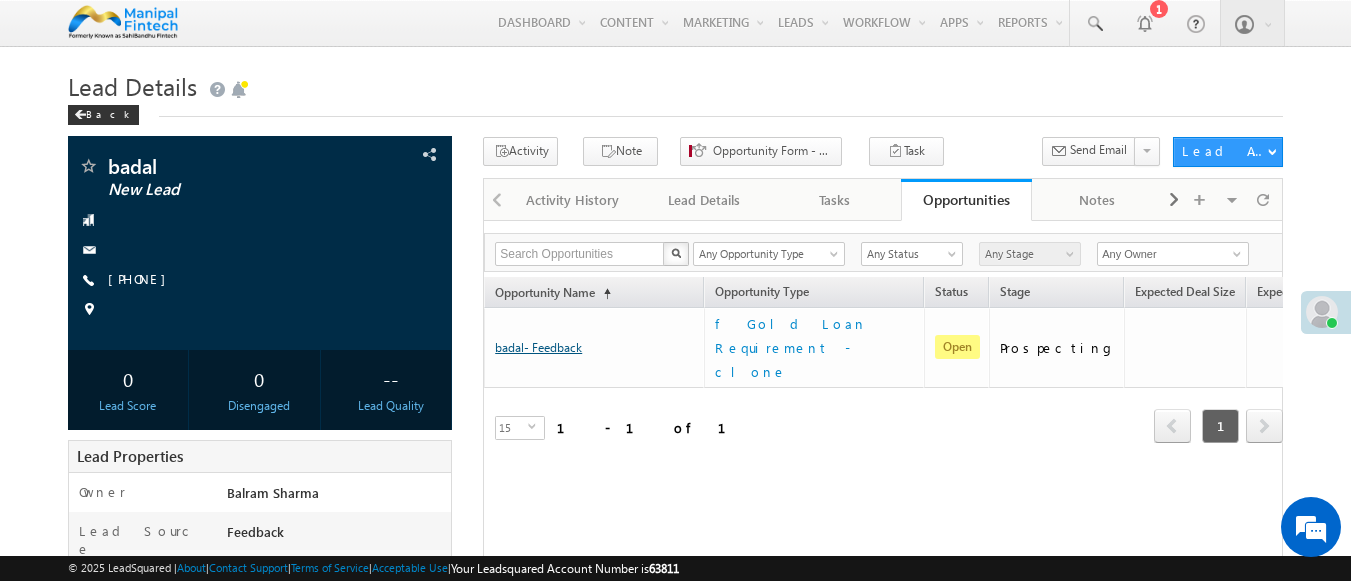 click on "badal- Feedback" at bounding box center (538, 347) 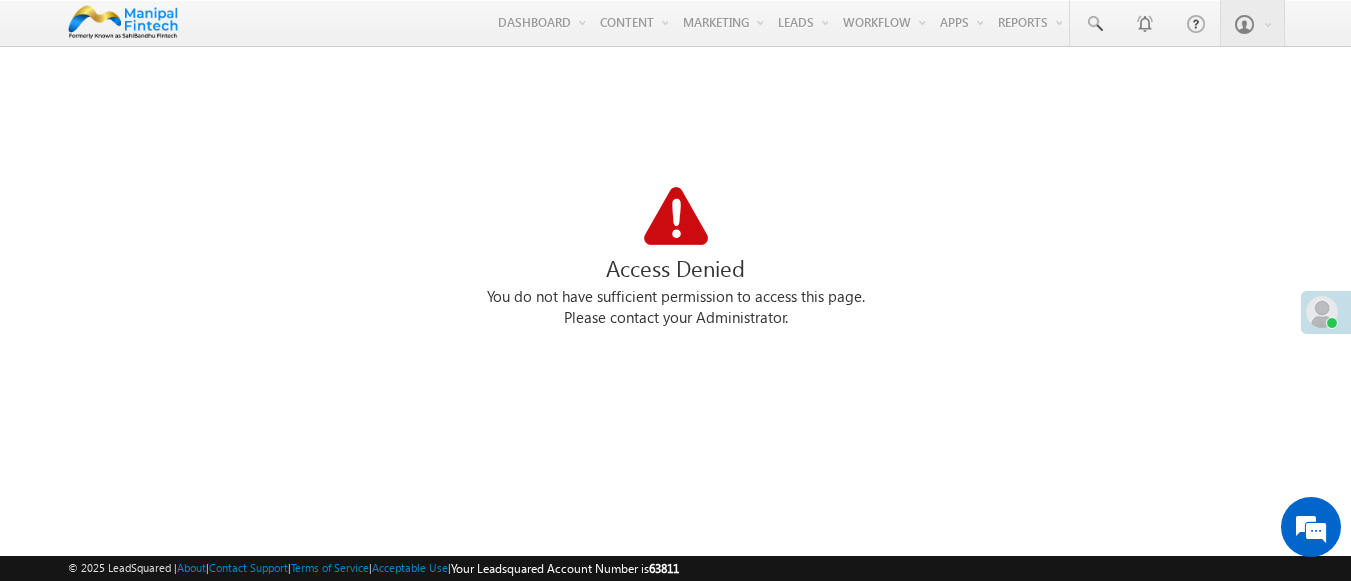 scroll, scrollTop: 0, scrollLeft: 0, axis: both 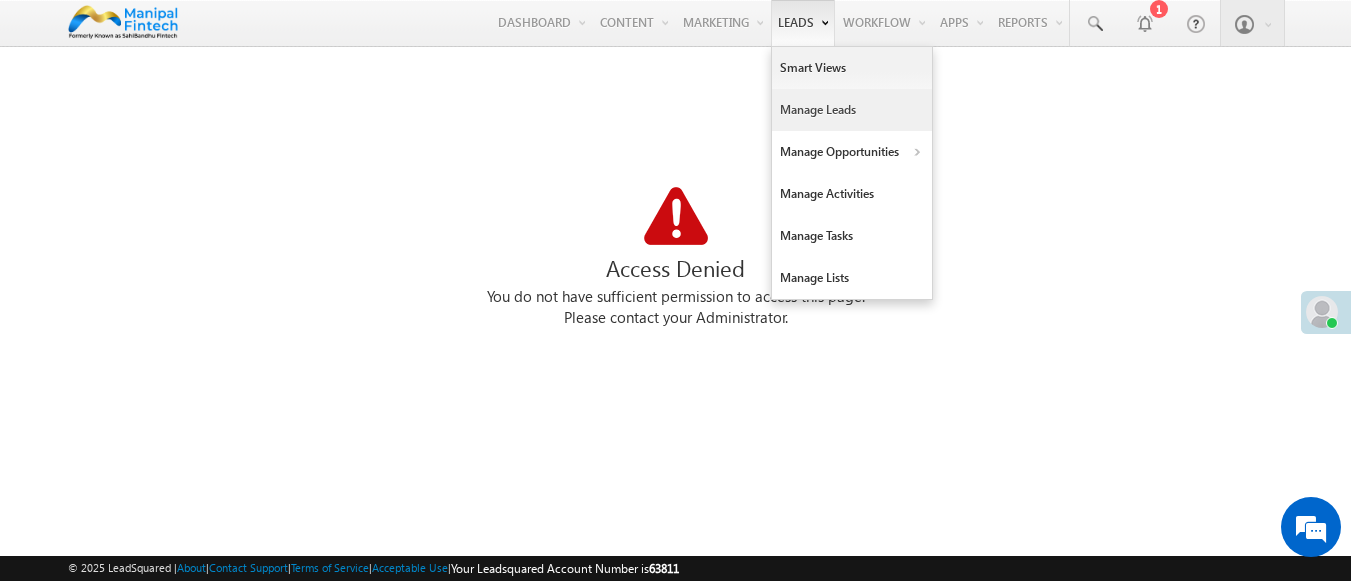click on "Manage Leads" at bounding box center (852, 110) 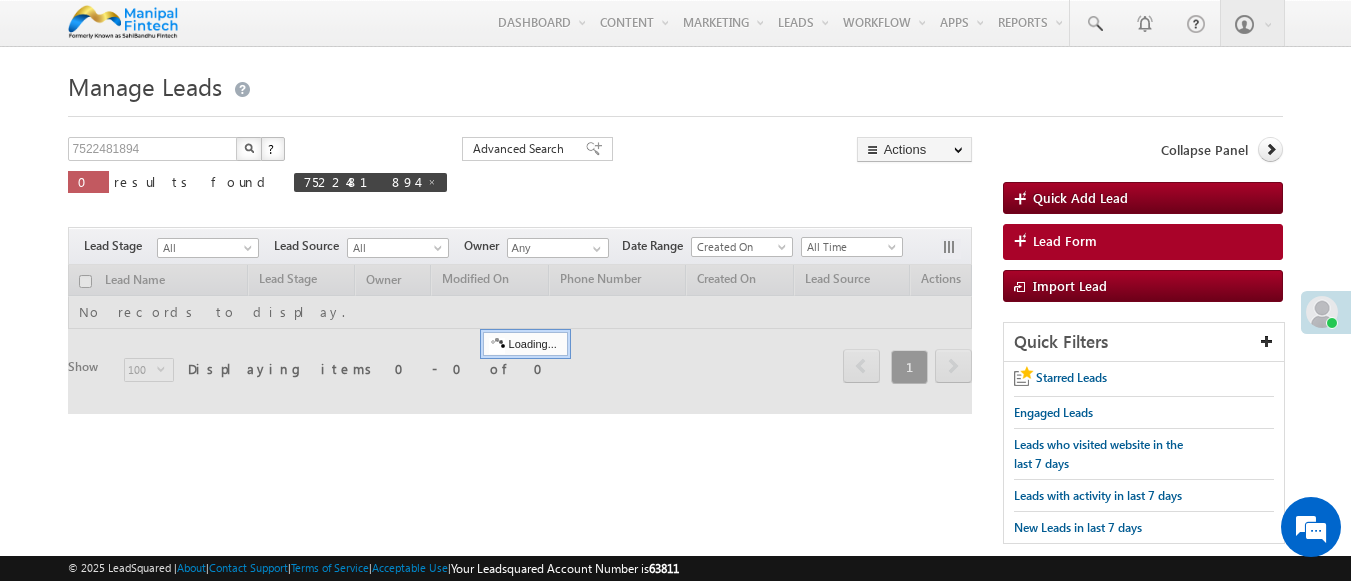 scroll, scrollTop: 0, scrollLeft: 0, axis: both 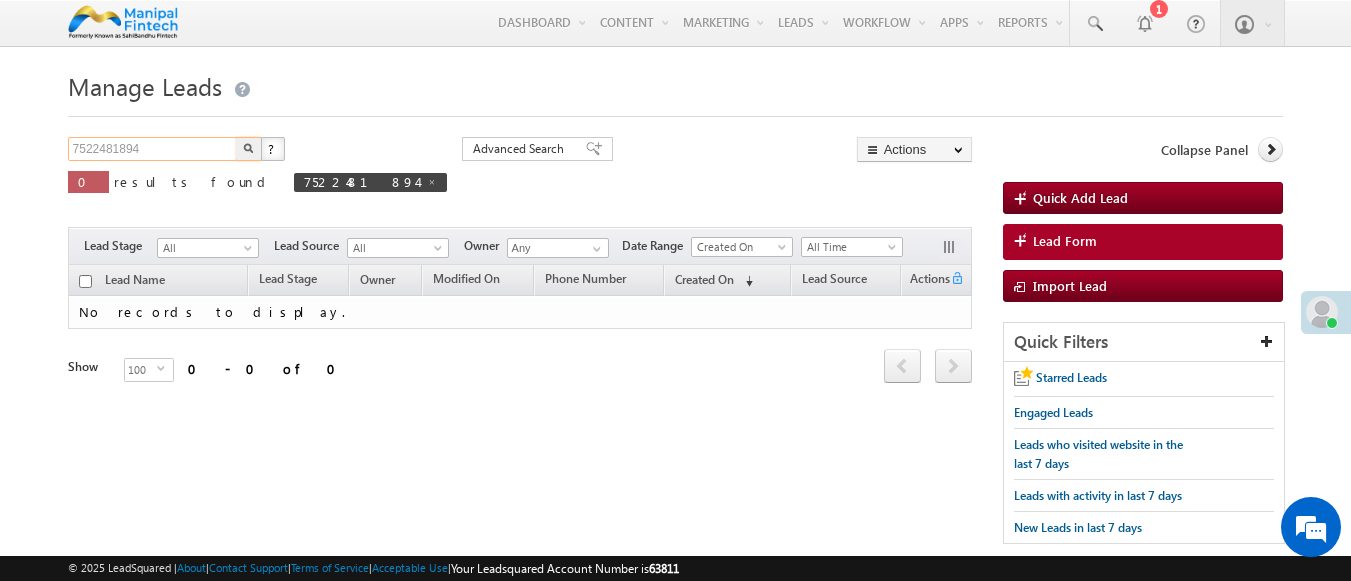 click on "7522481894" at bounding box center [153, 149] 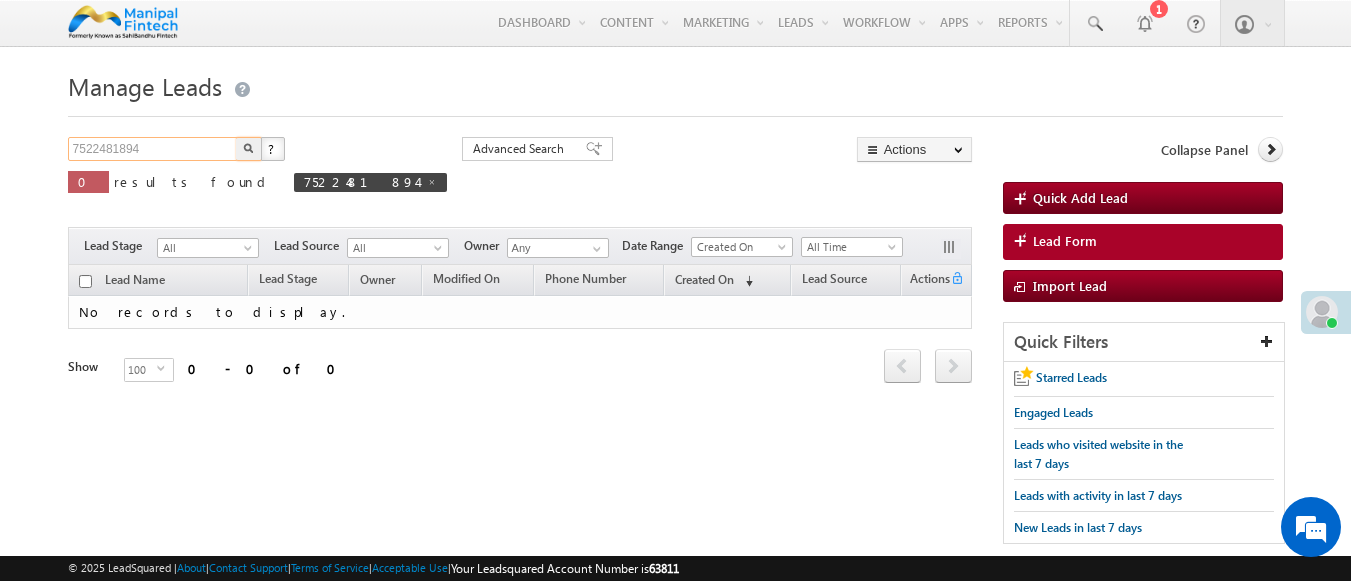 scroll, scrollTop: 0, scrollLeft: 0, axis: both 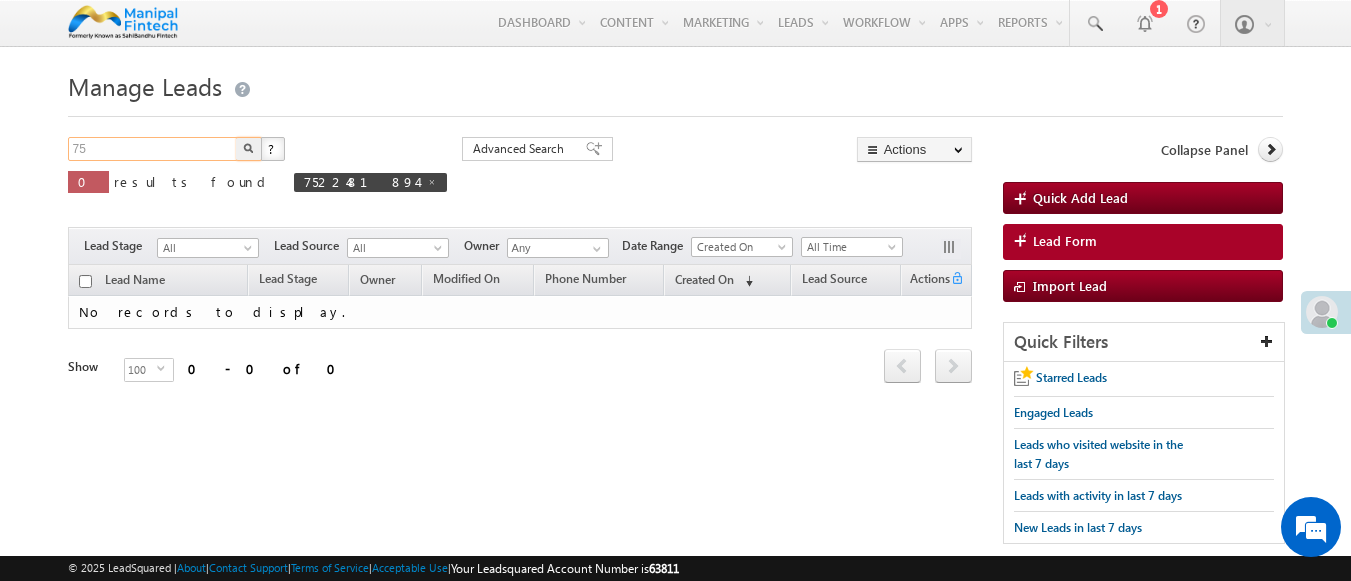 type on "7" 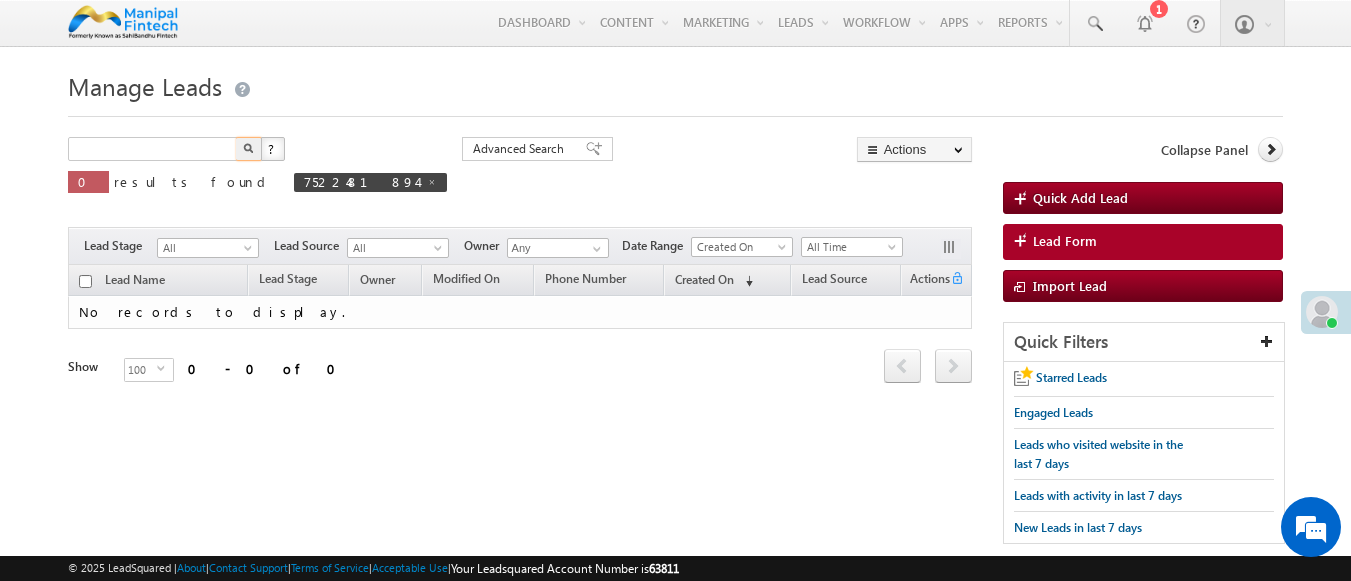 type on "Search Leads" 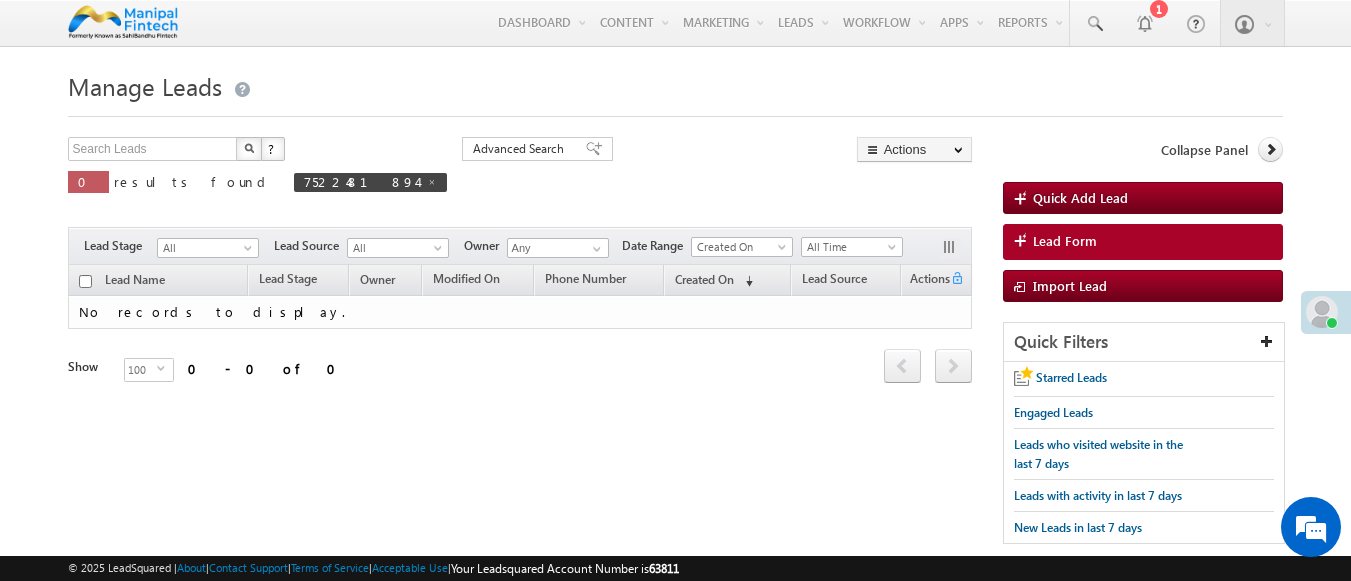 click at bounding box center (249, 148) 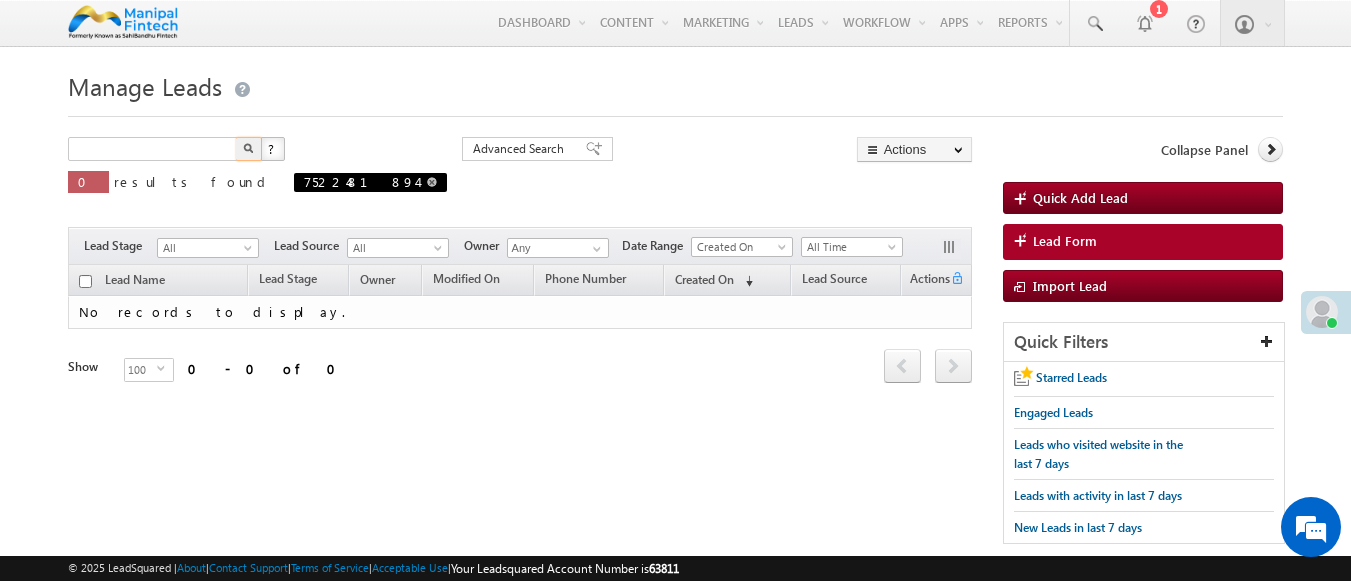 type on "Search Leads" 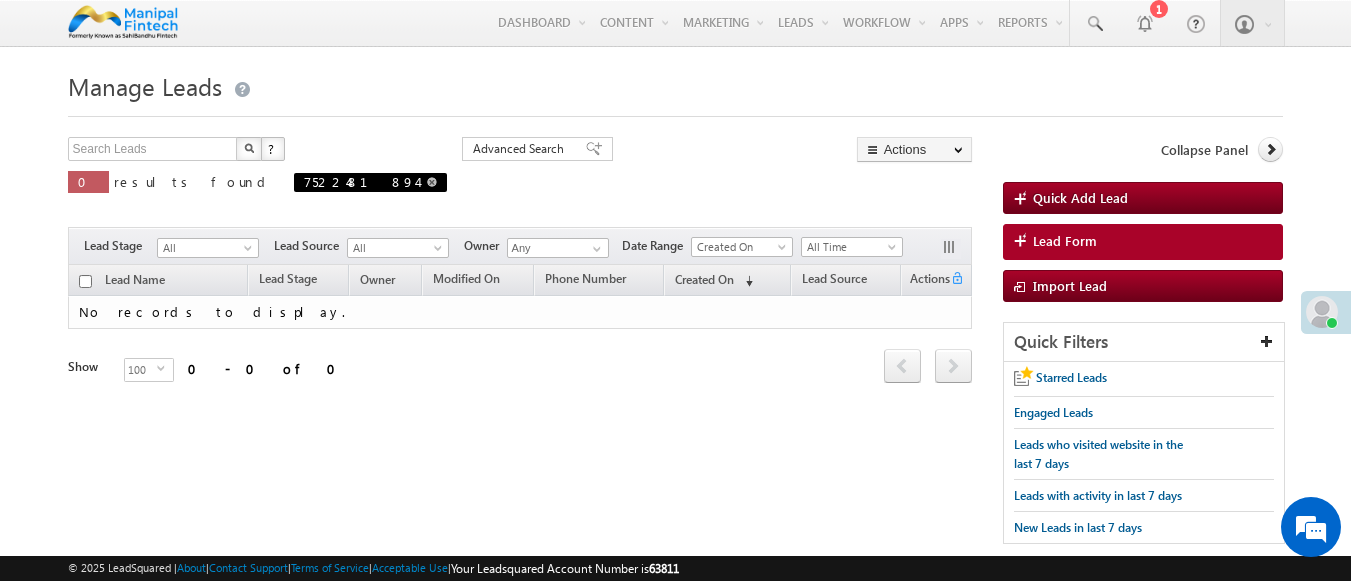 click at bounding box center (432, 182) 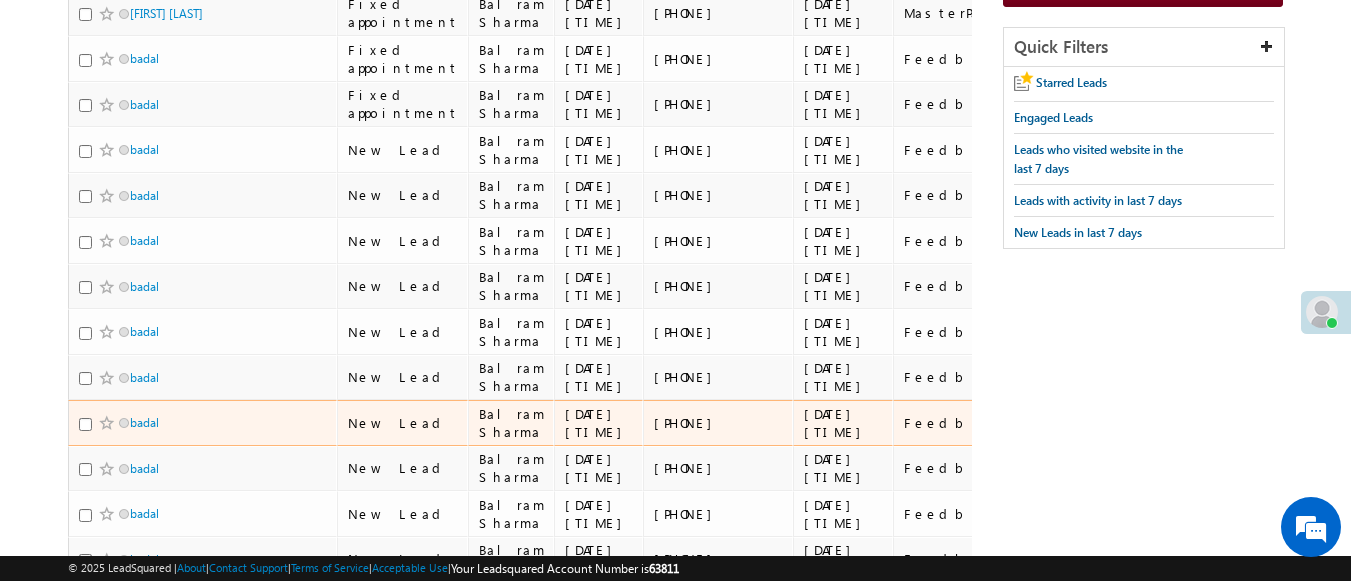 scroll, scrollTop: 0, scrollLeft: 0, axis: both 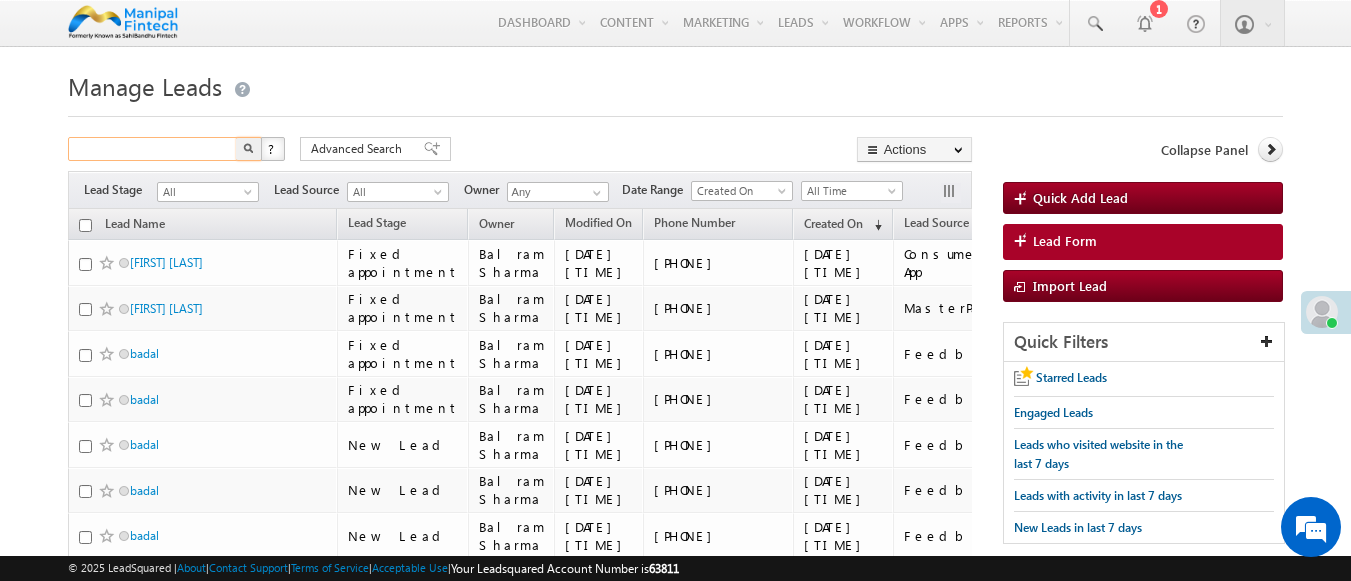 click at bounding box center [153, 149] 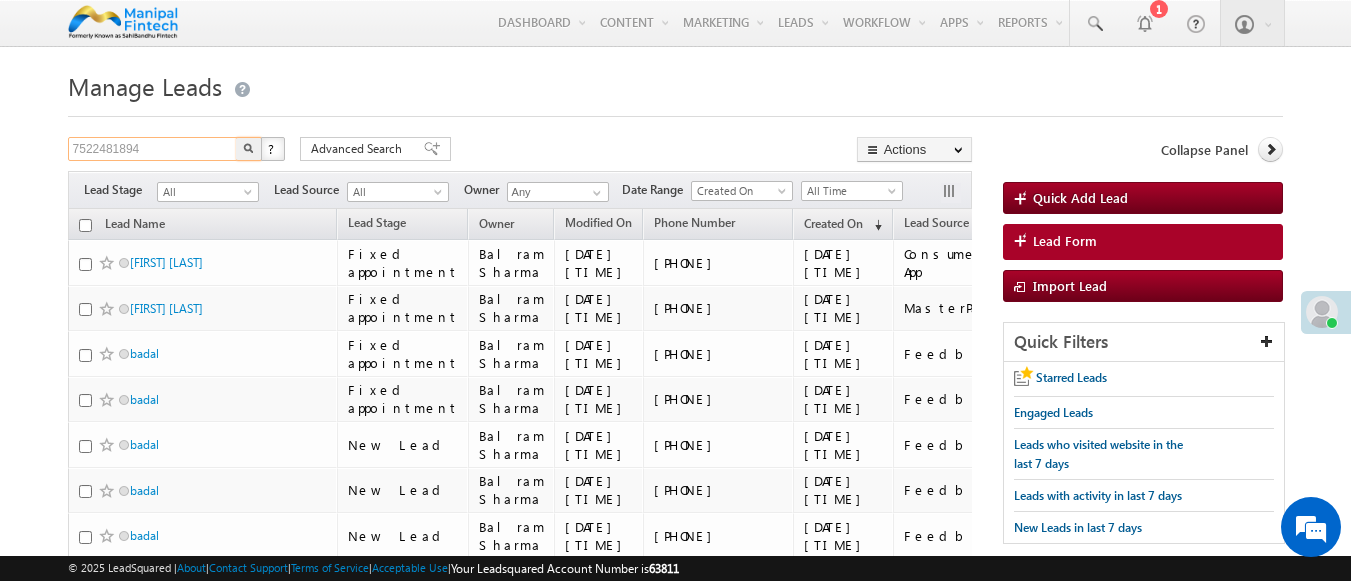 type on "7522481894" 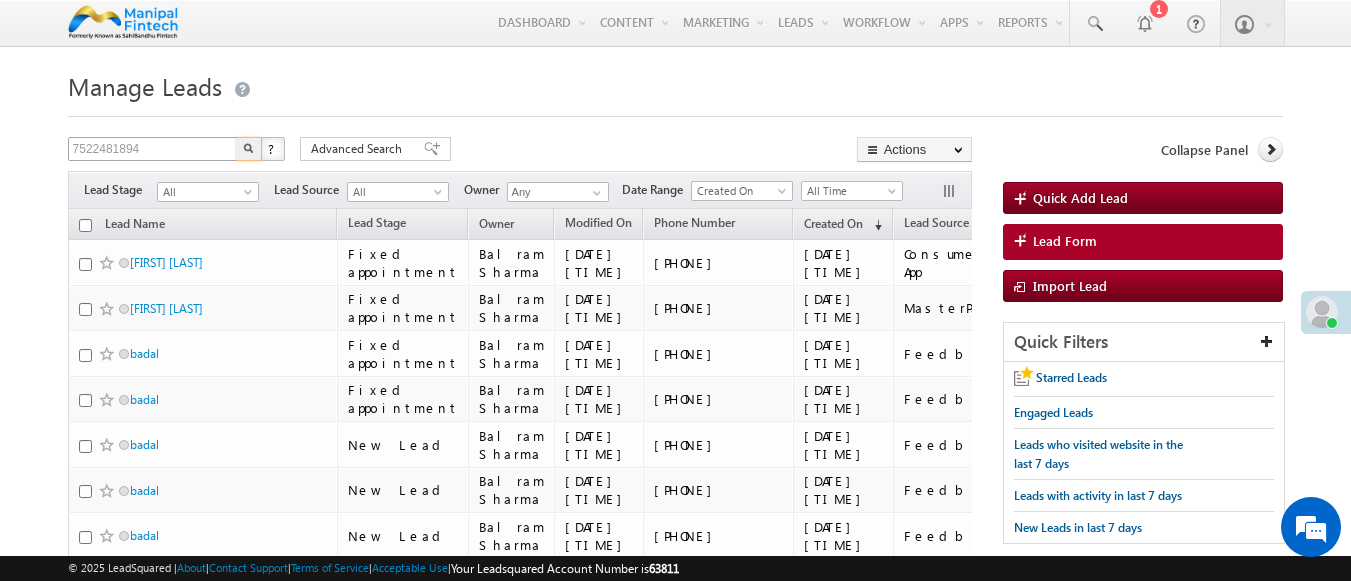 click at bounding box center (249, 149) 